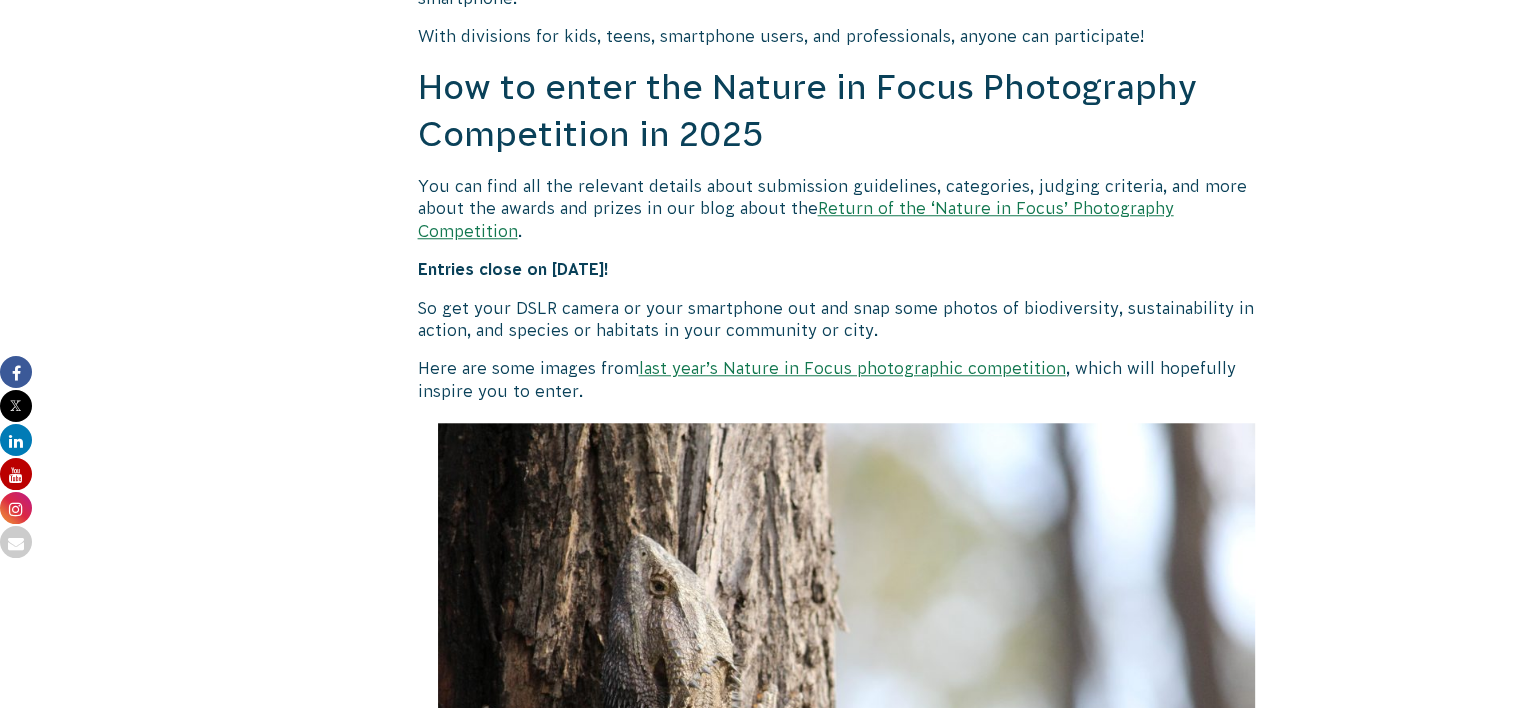 scroll, scrollTop: 1780, scrollLeft: 0, axis: vertical 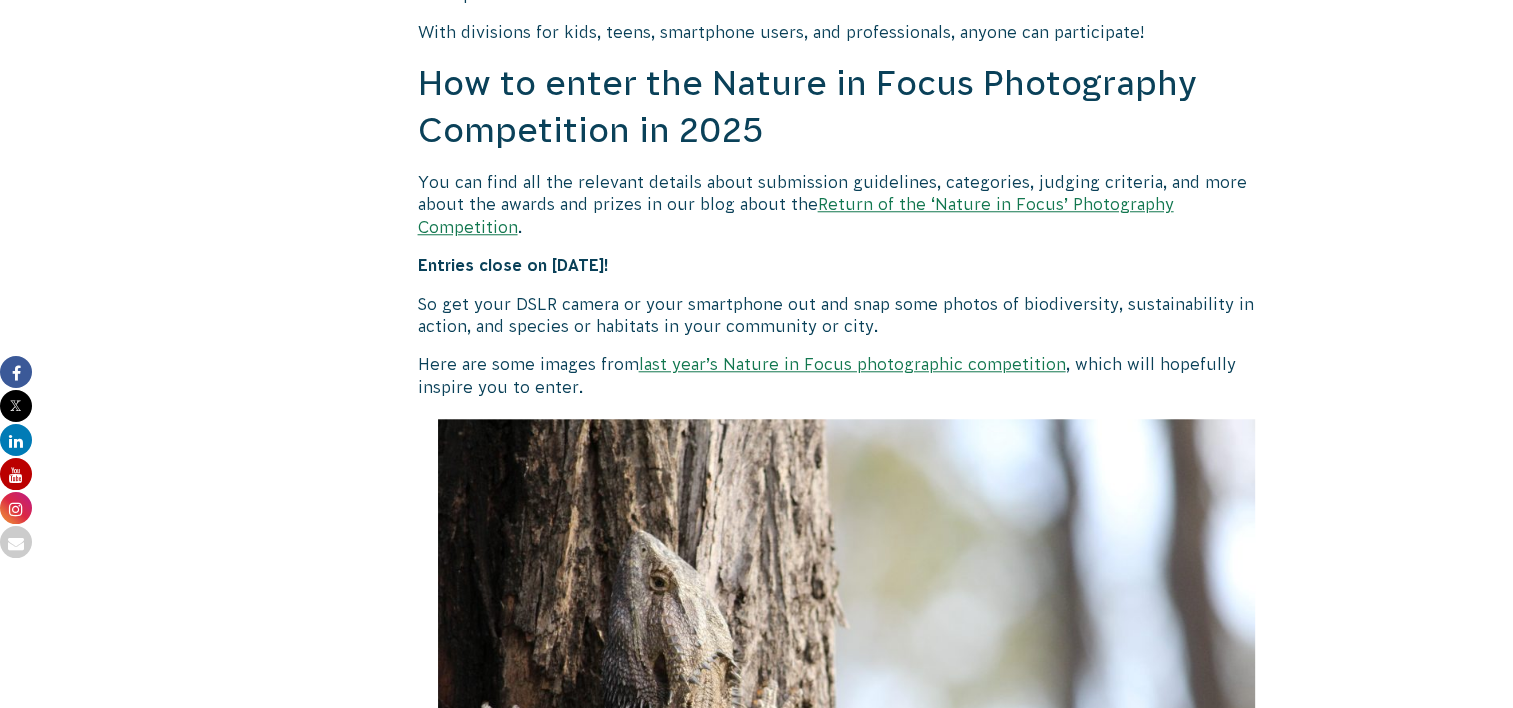 click on "last year’s Nature in Focus photographic competition" at bounding box center (852, 364) 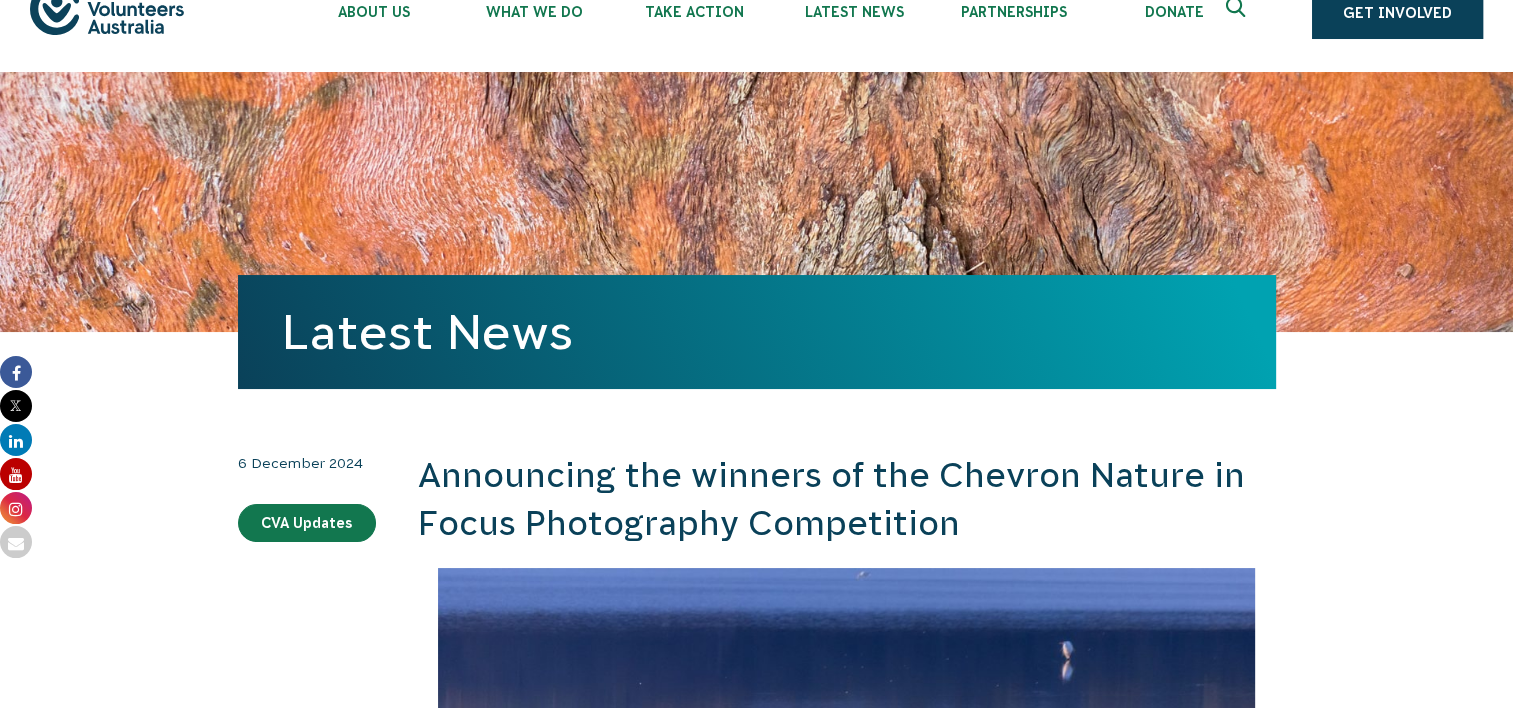 scroll, scrollTop: 0, scrollLeft: 0, axis: both 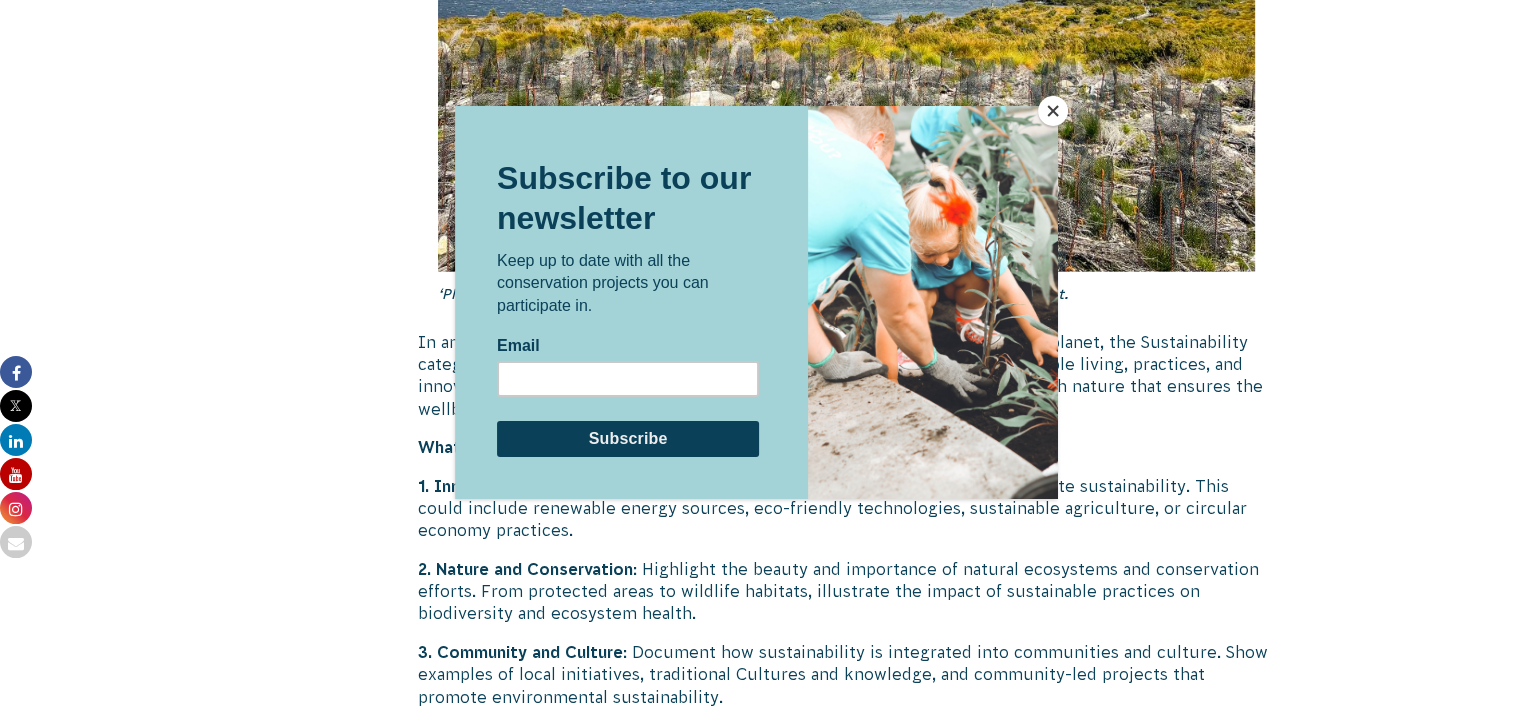 click at bounding box center [1053, 111] 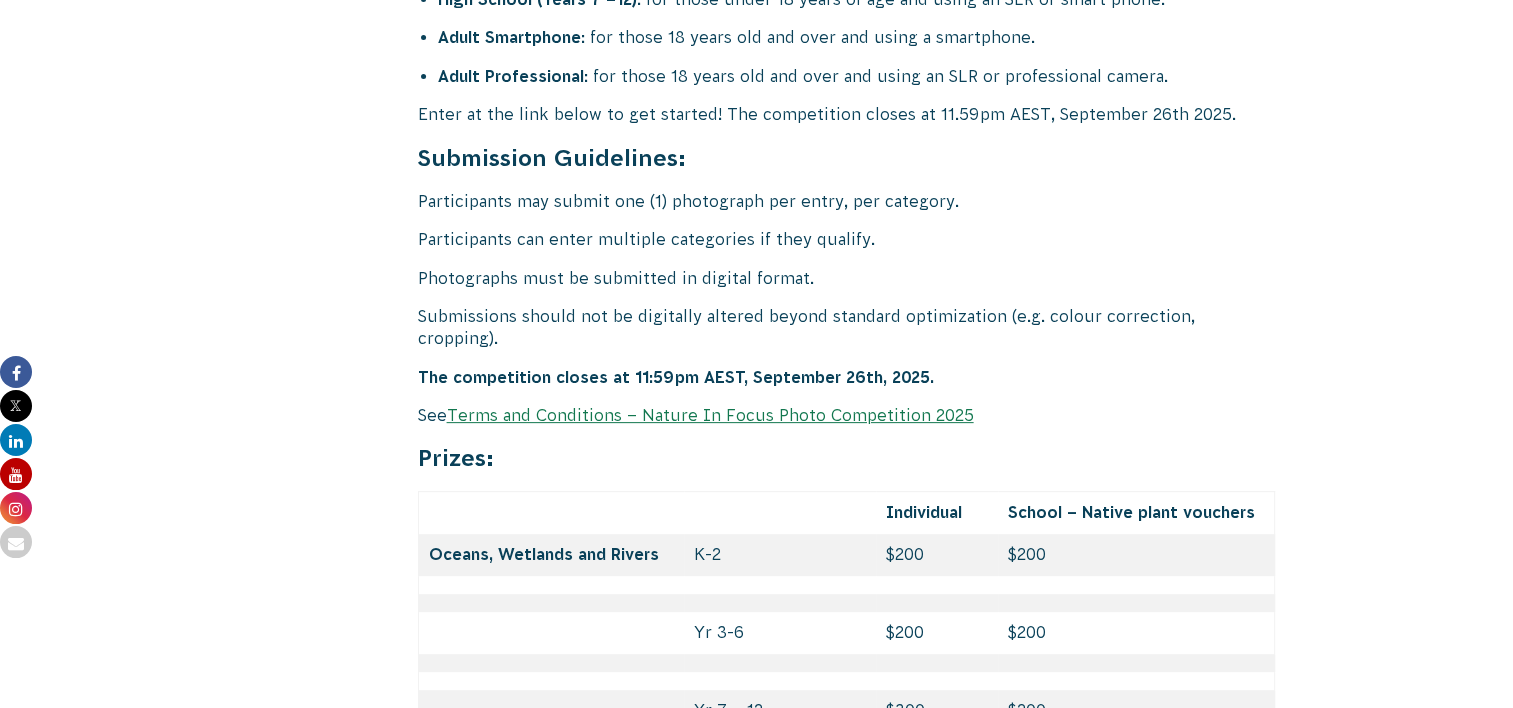 scroll, scrollTop: 8148, scrollLeft: 0, axis: vertical 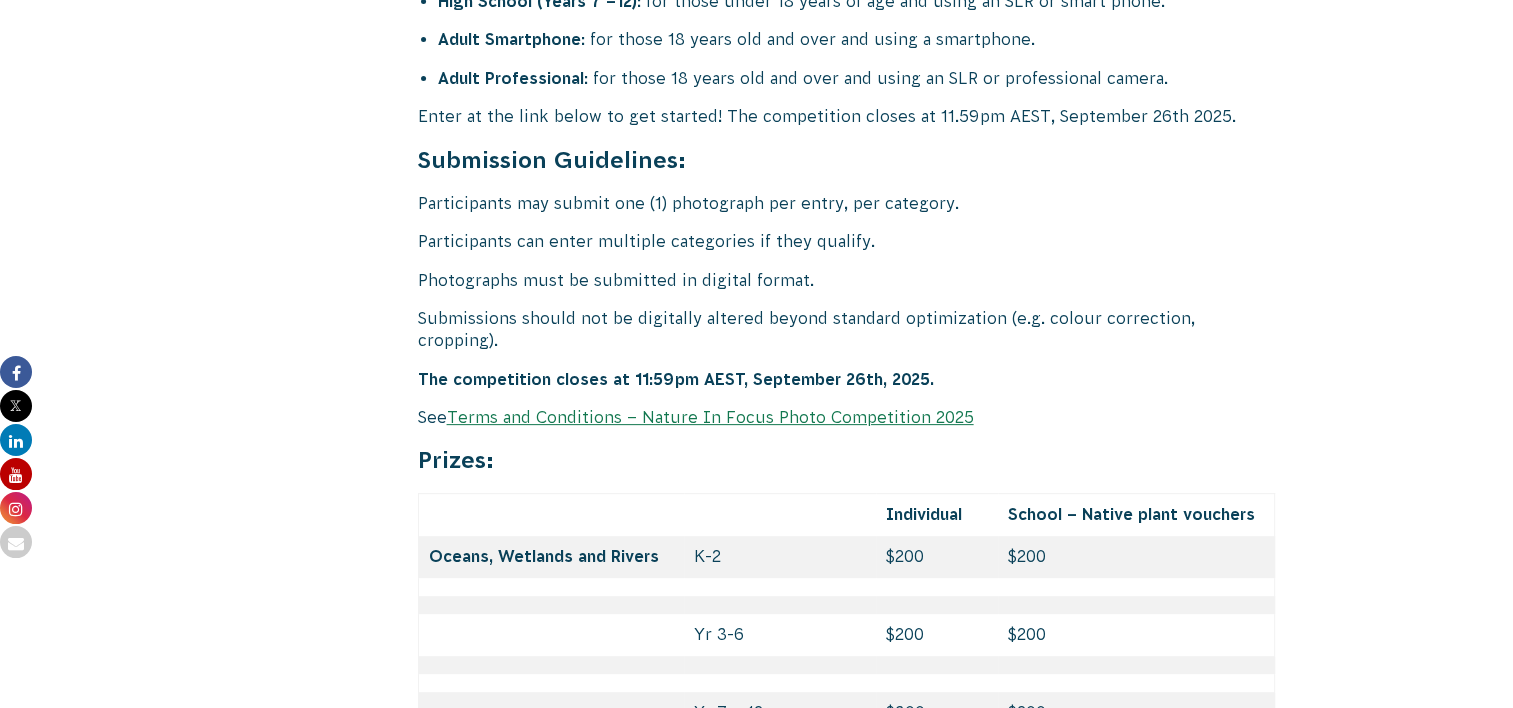 click on "Terms and Conditions – Nature In Focus Photo Competition 2025" at bounding box center (710, 417) 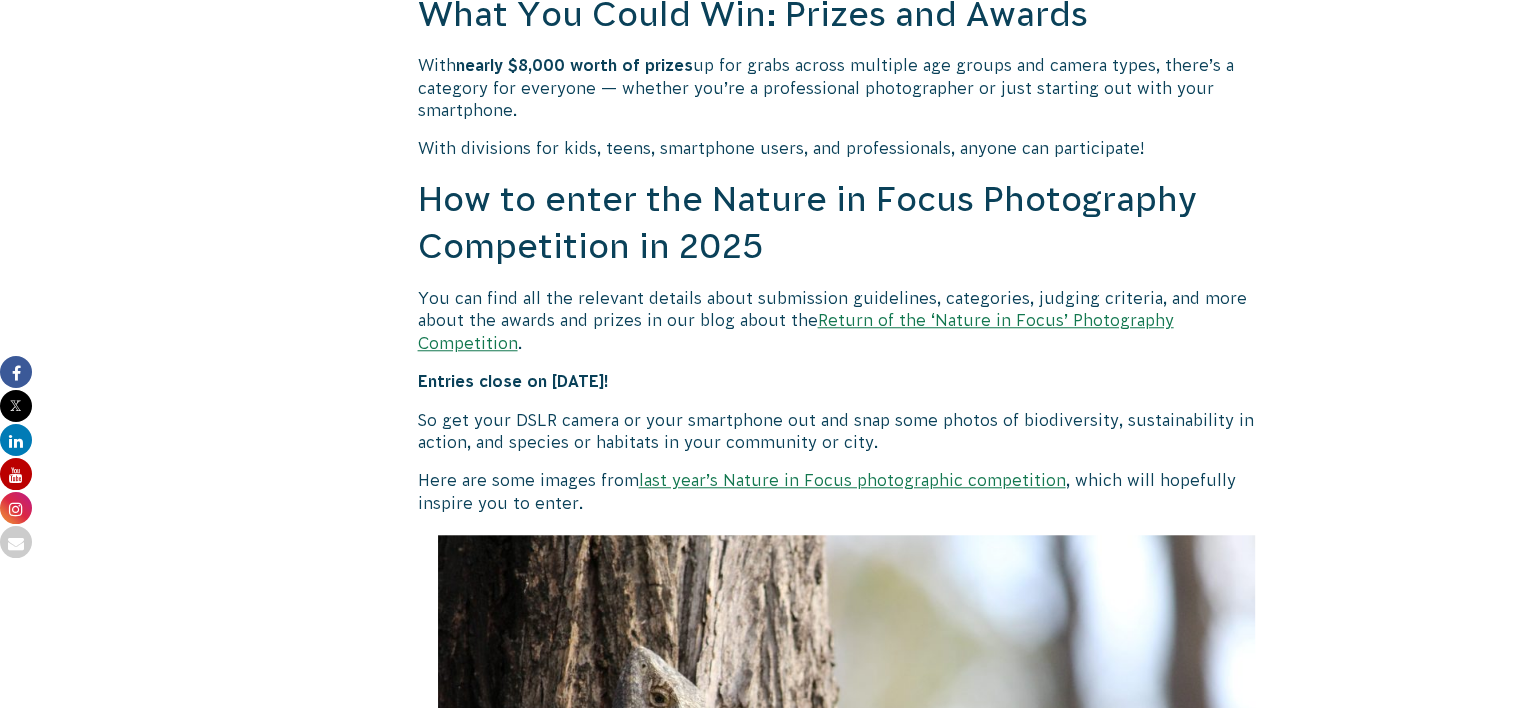 scroll, scrollTop: 1675, scrollLeft: 0, axis: vertical 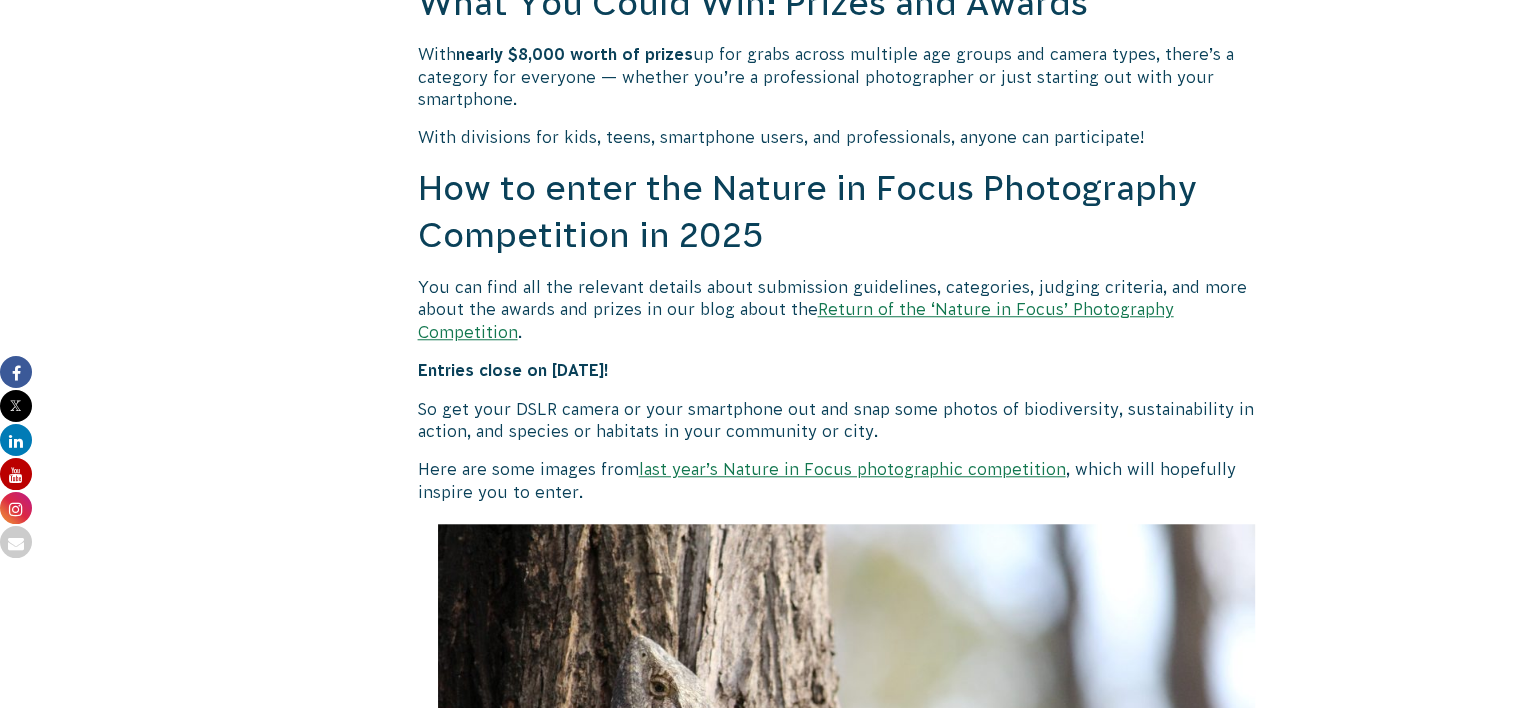 click on "Return of the ‘Nature in Focus’ Photography Competition" at bounding box center (796, 320) 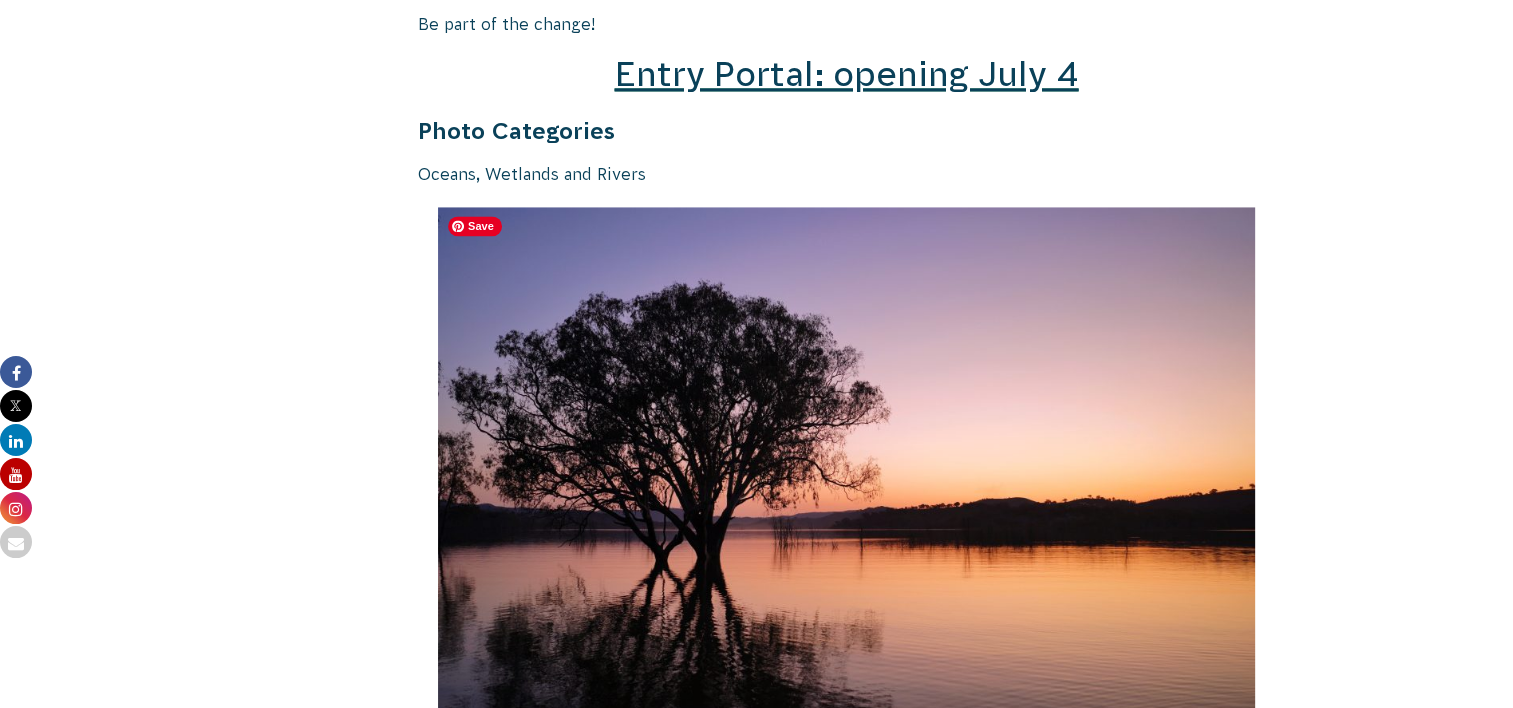 scroll, scrollTop: 2990, scrollLeft: 0, axis: vertical 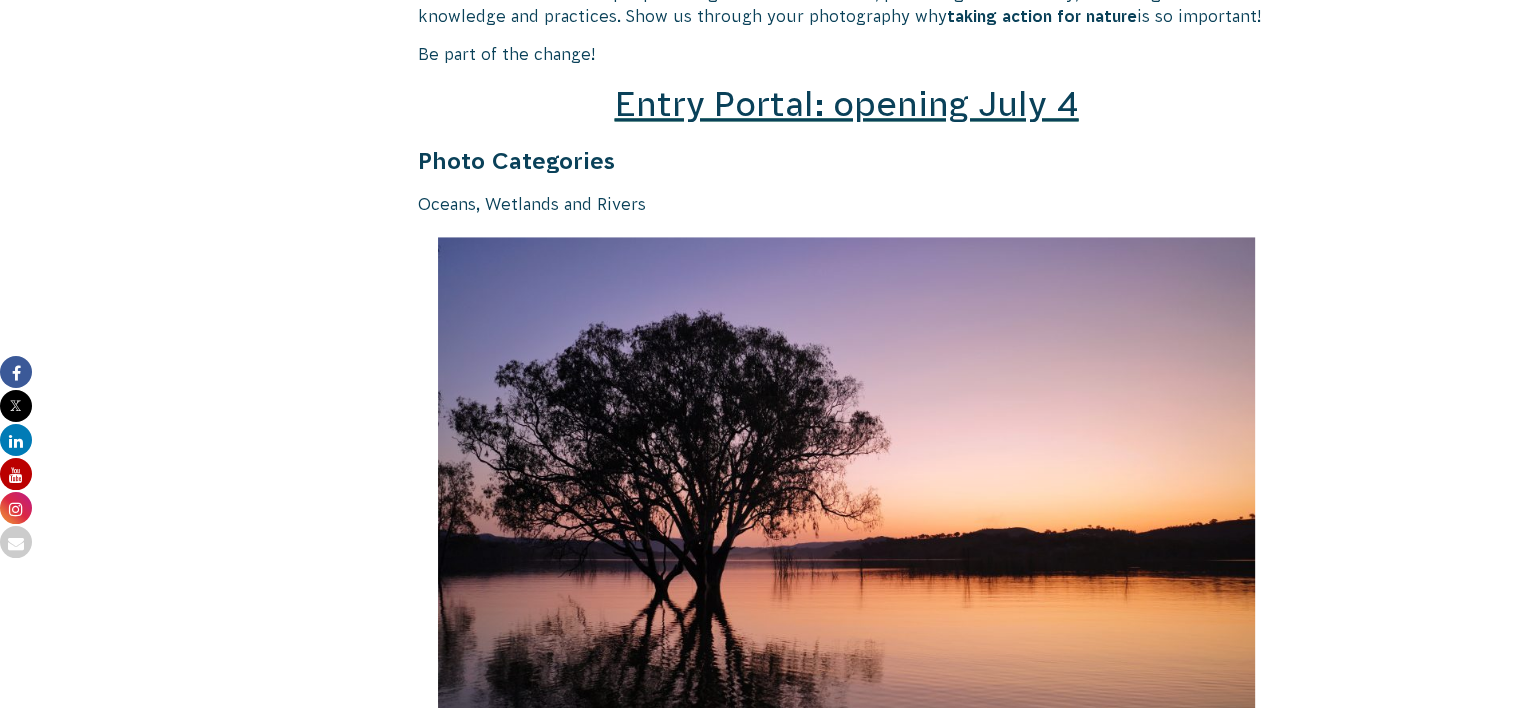 click on "Entry Portal: opening July 4" at bounding box center (846, 104) 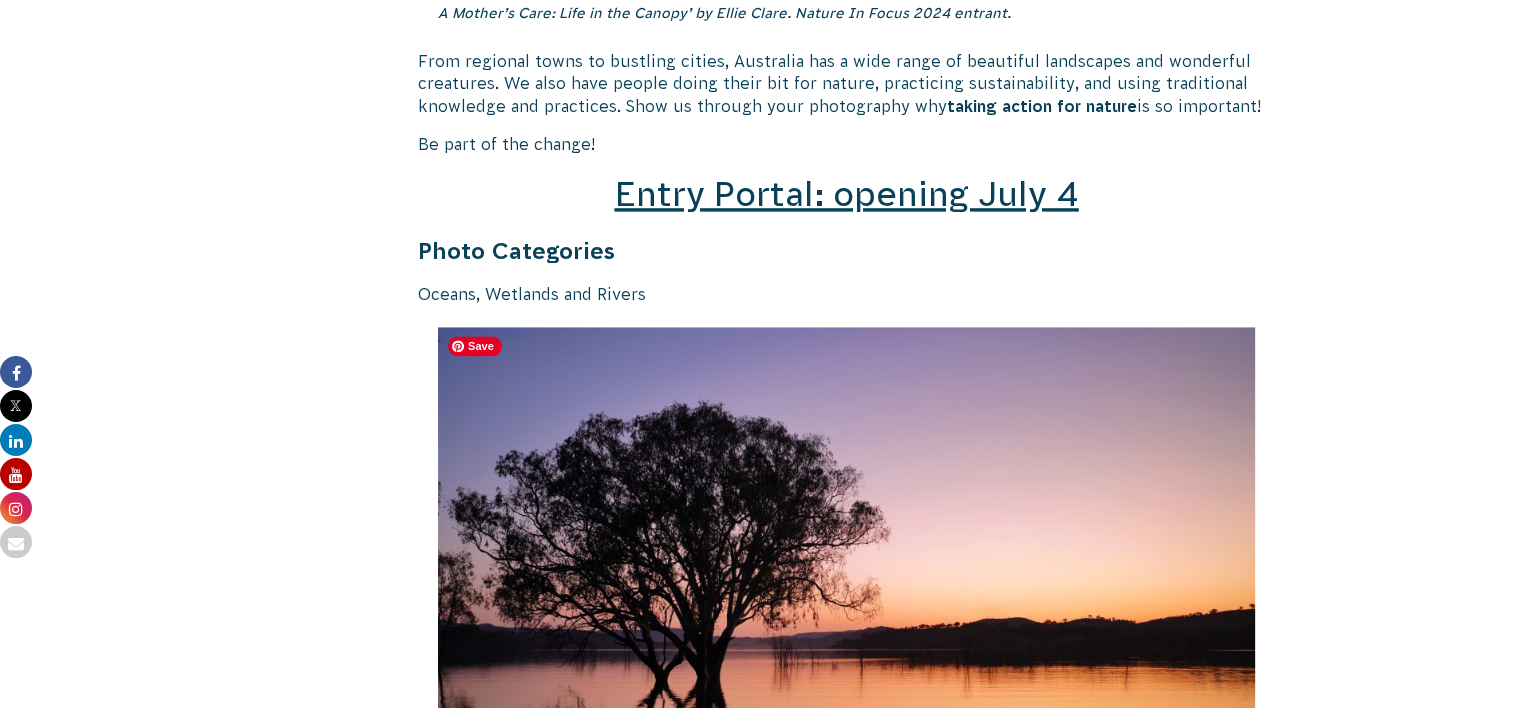 scroll, scrollTop: 2899, scrollLeft: 0, axis: vertical 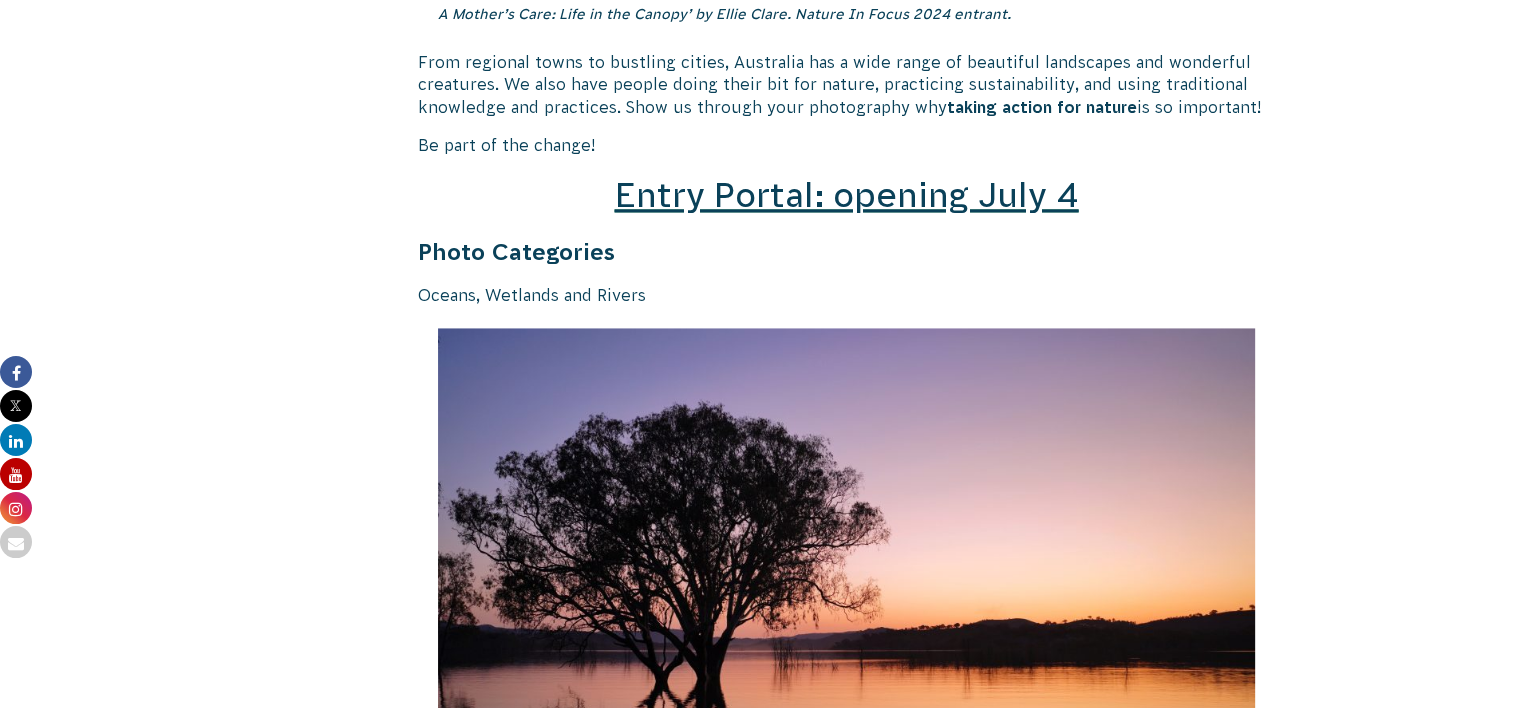 click on "Entry Portal: opening July 4" at bounding box center (846, 195) 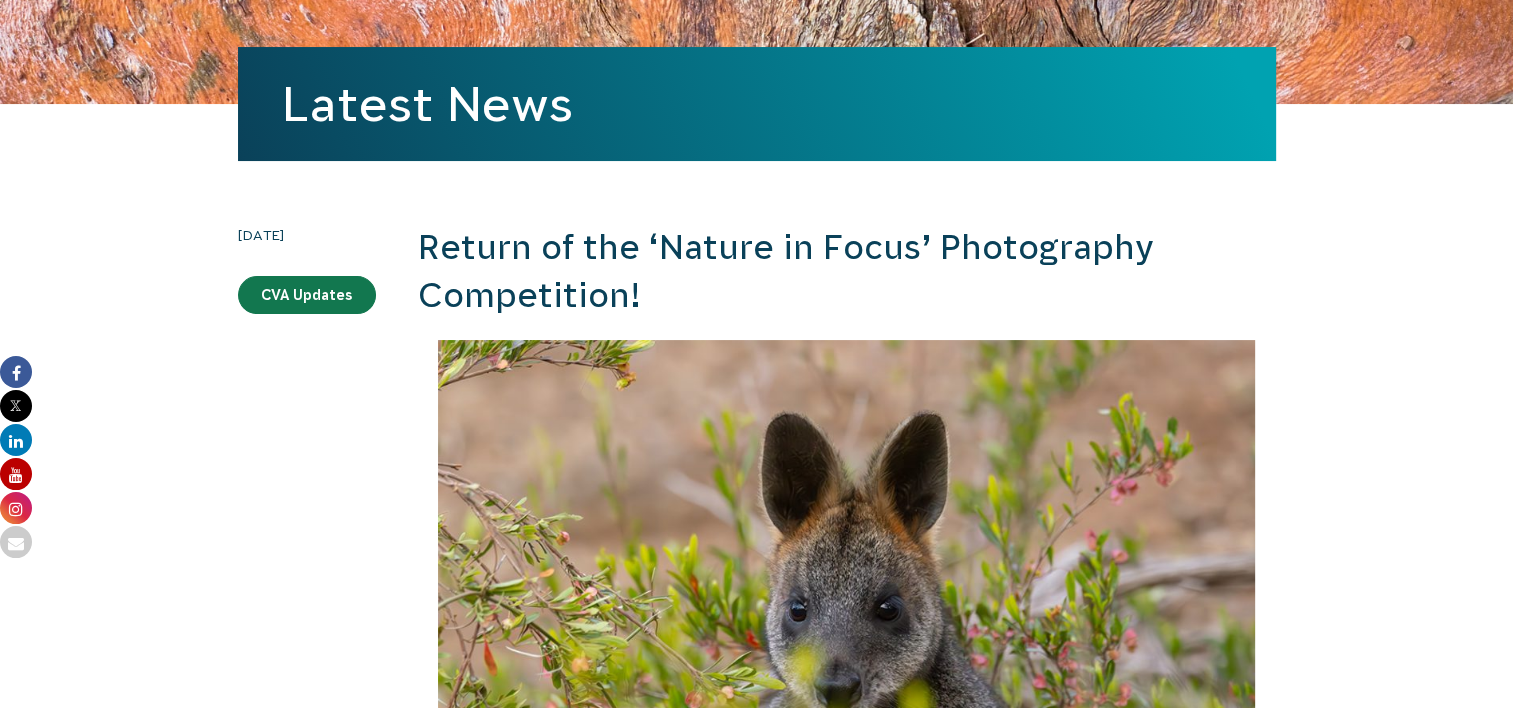 scroll, scrollTop: 283, scrollLeft: 0, axis: vertical 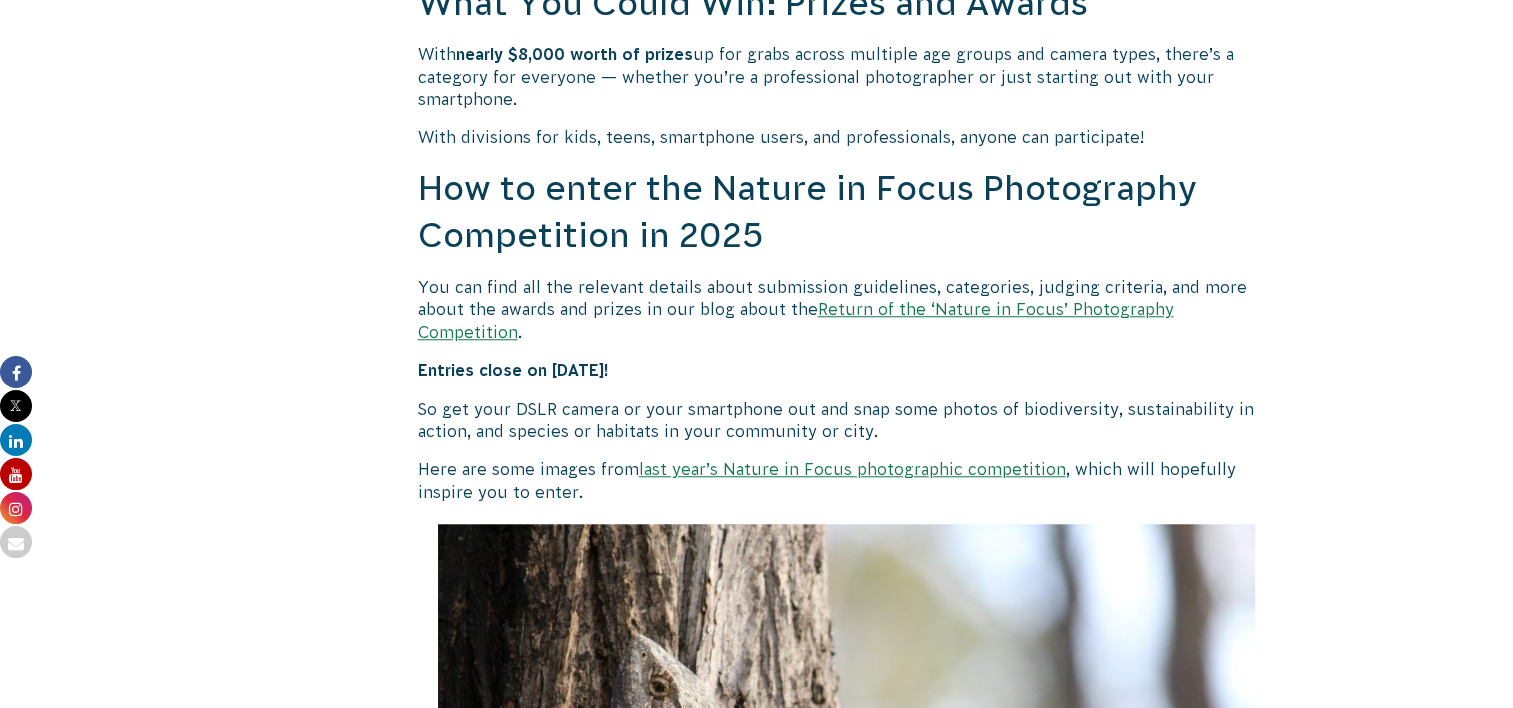 click on "Return of the ‘Nature in Focus’ Photography Competition" at bounding box center [796, 320] 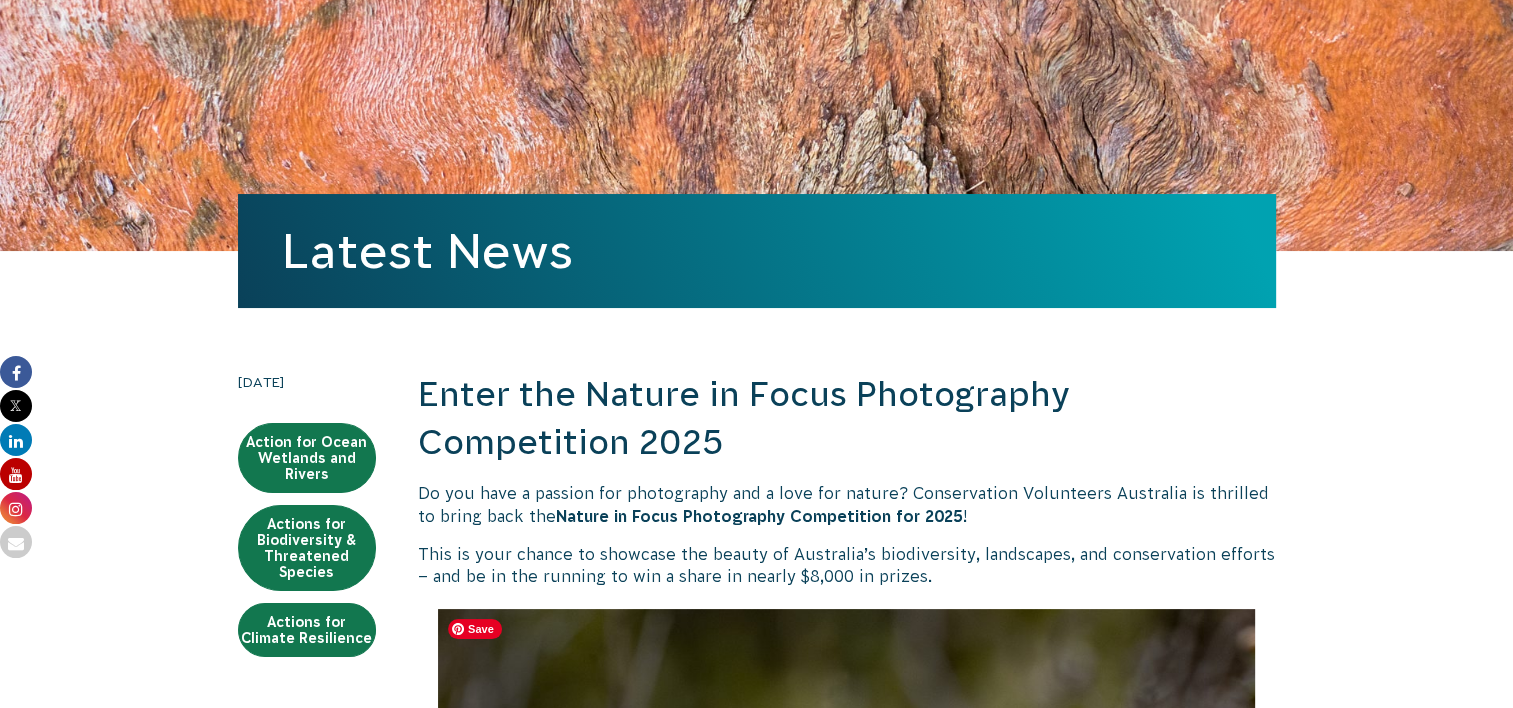 scroll, scrollTop: 125, scrollLeft: 0, axis: vertical 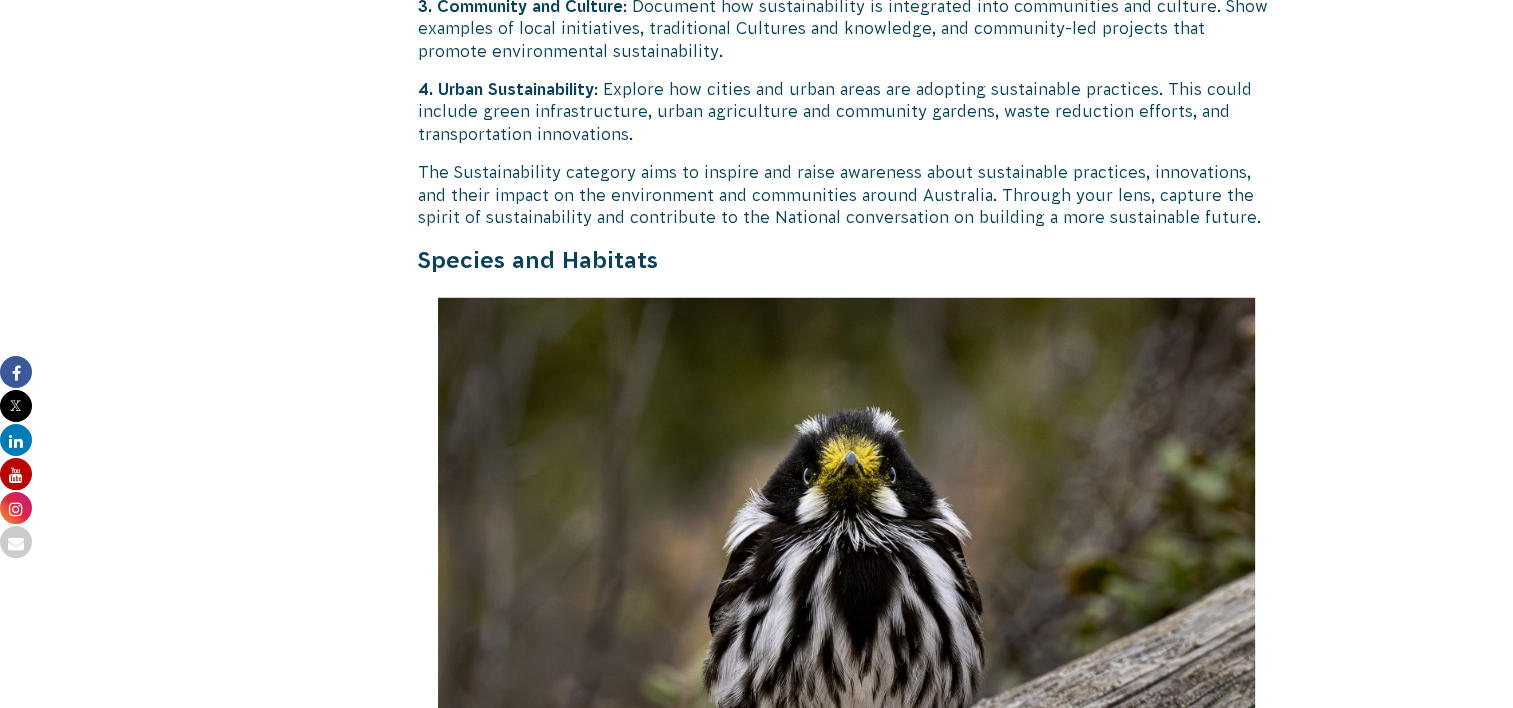 click on "Species and Habitats" at bounding box center [538, 260] 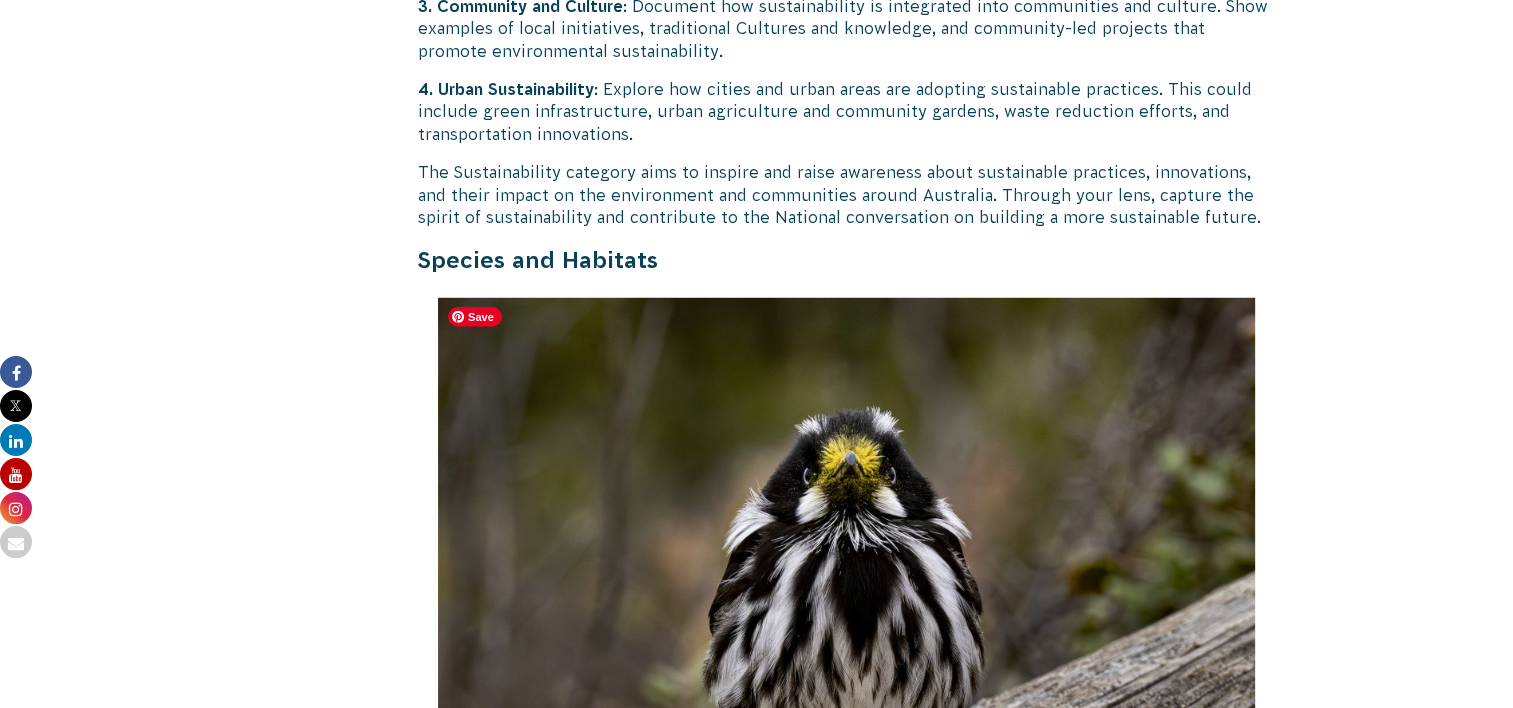 click at bounding box center [847, 624] 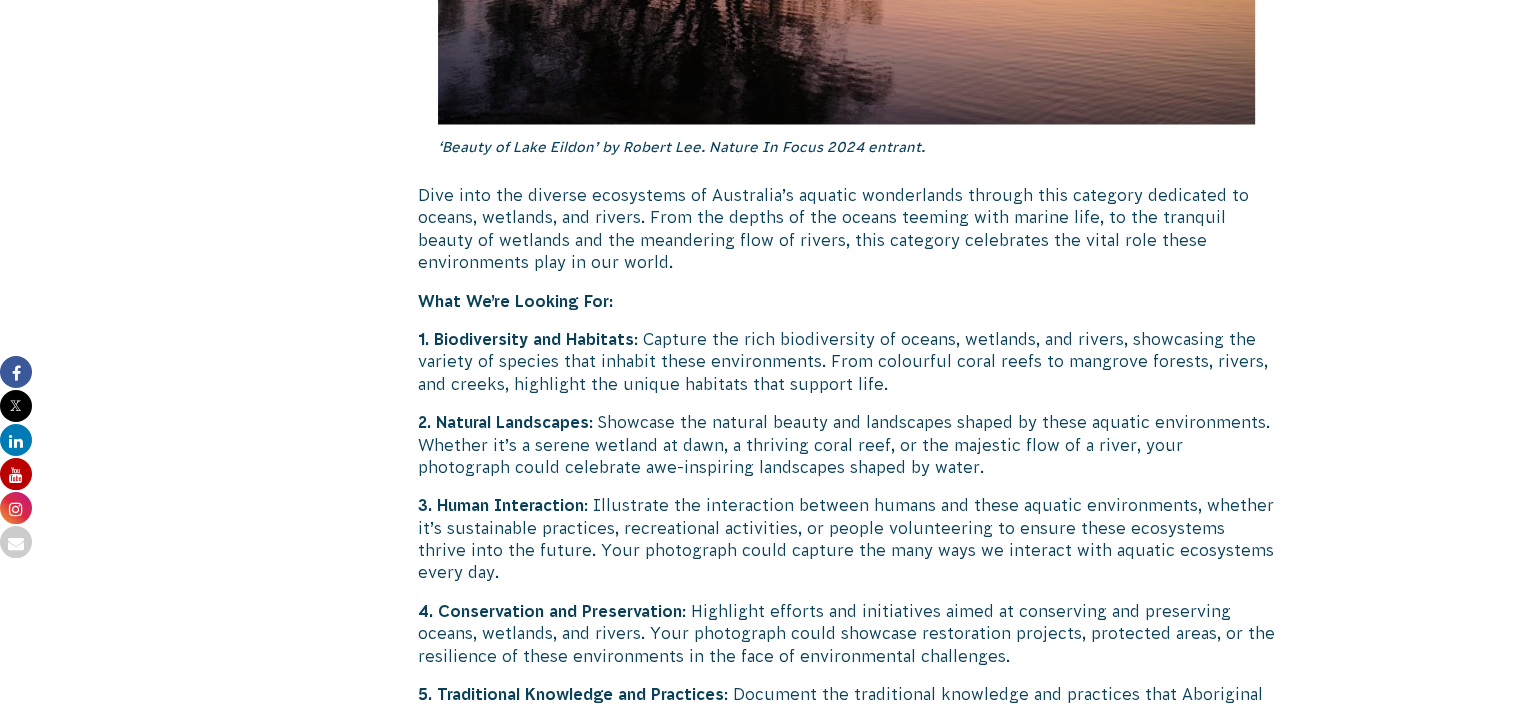 scroll, scrollTop: 3586, scrollLeft: 0, axis: vertical 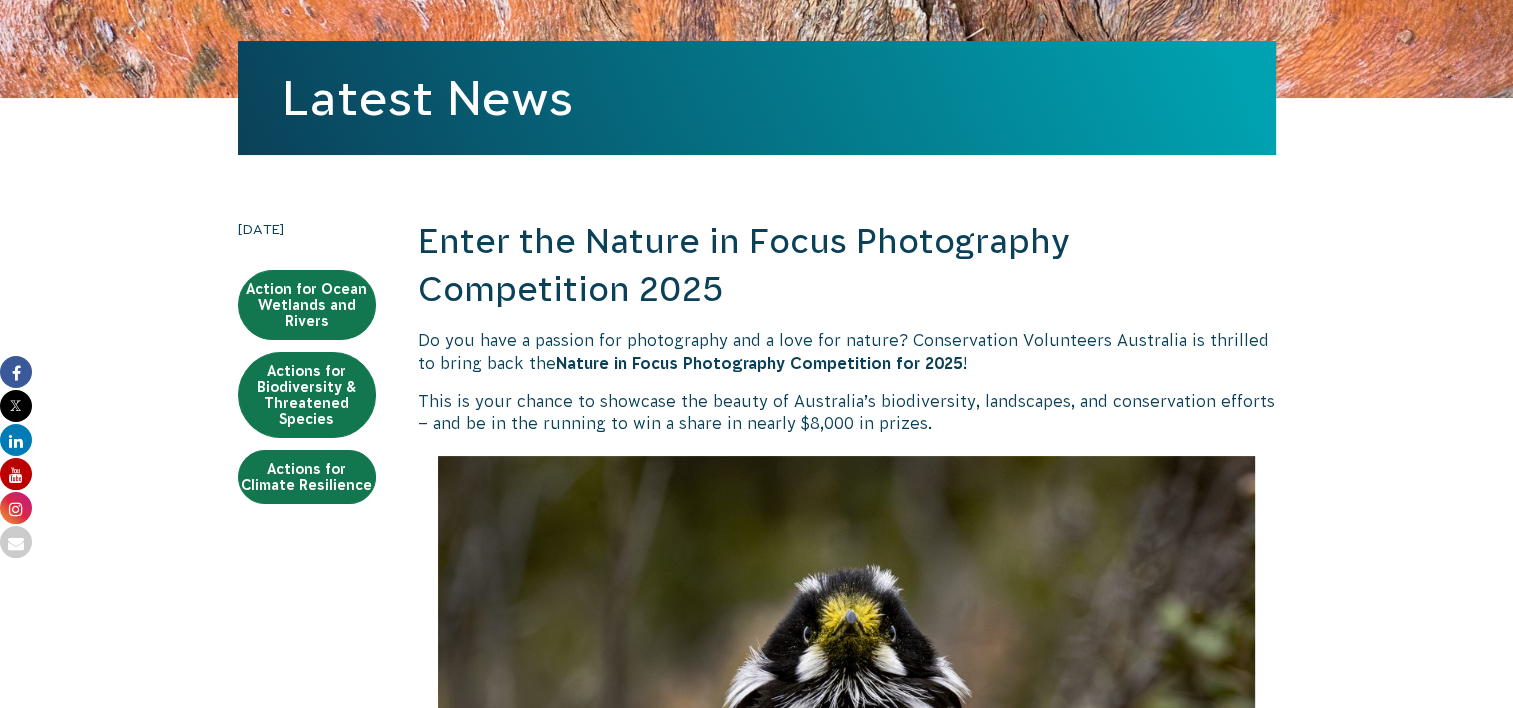 click on "Nature in Focus Photography Competition for 2025" at bounding box center [759, 363] 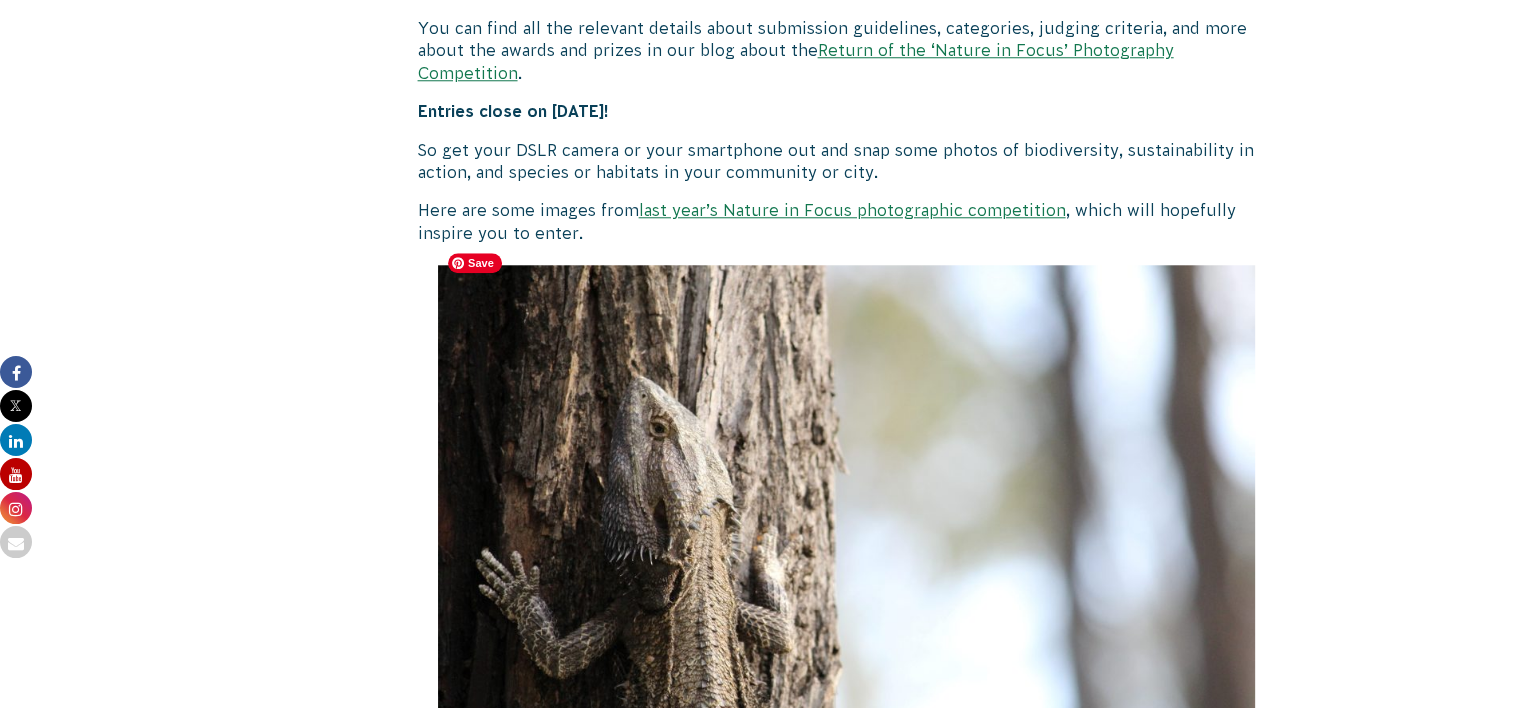 scroll, scrollTop: 1935, scrollLeft: 0, axis: vertical 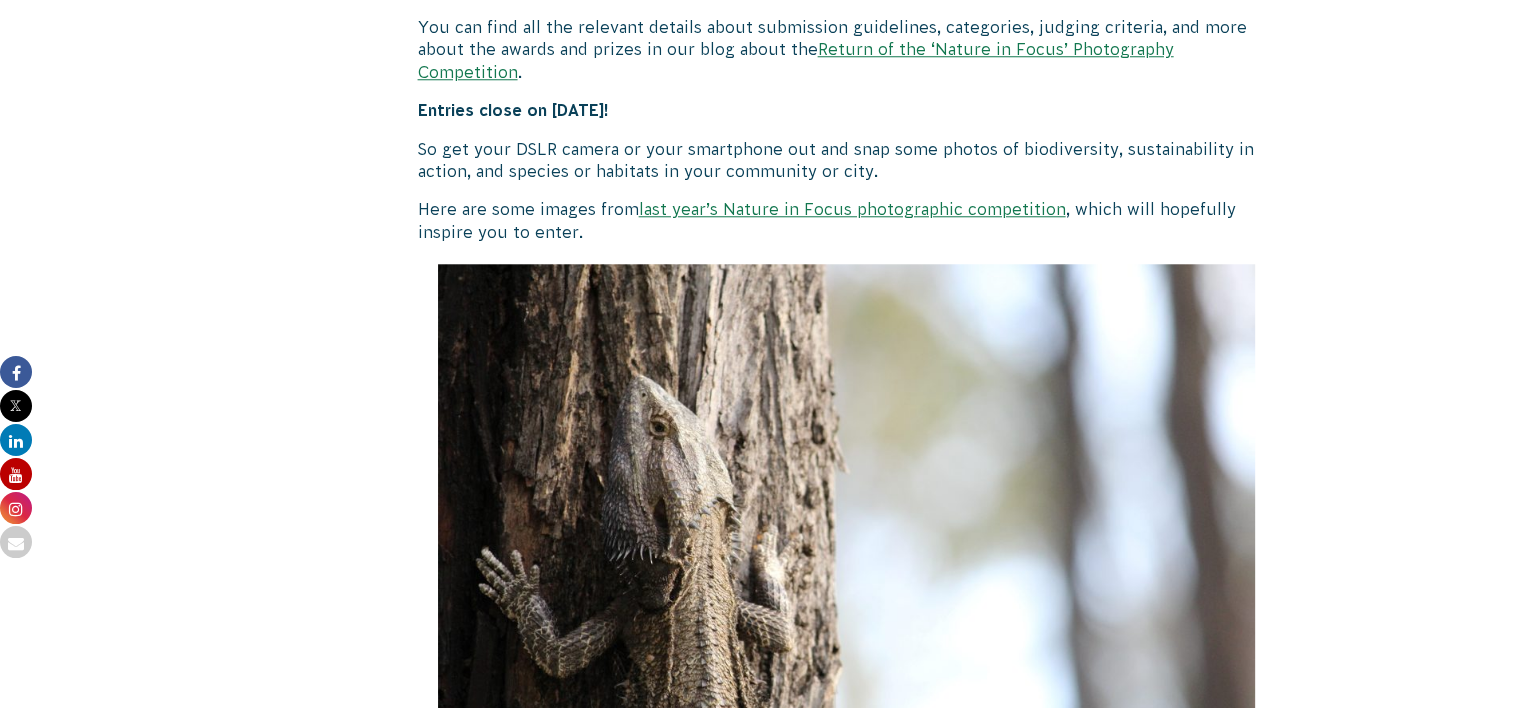 click on "last year’s Nature in Focus photographic competition" at bounding box center [852, 209] 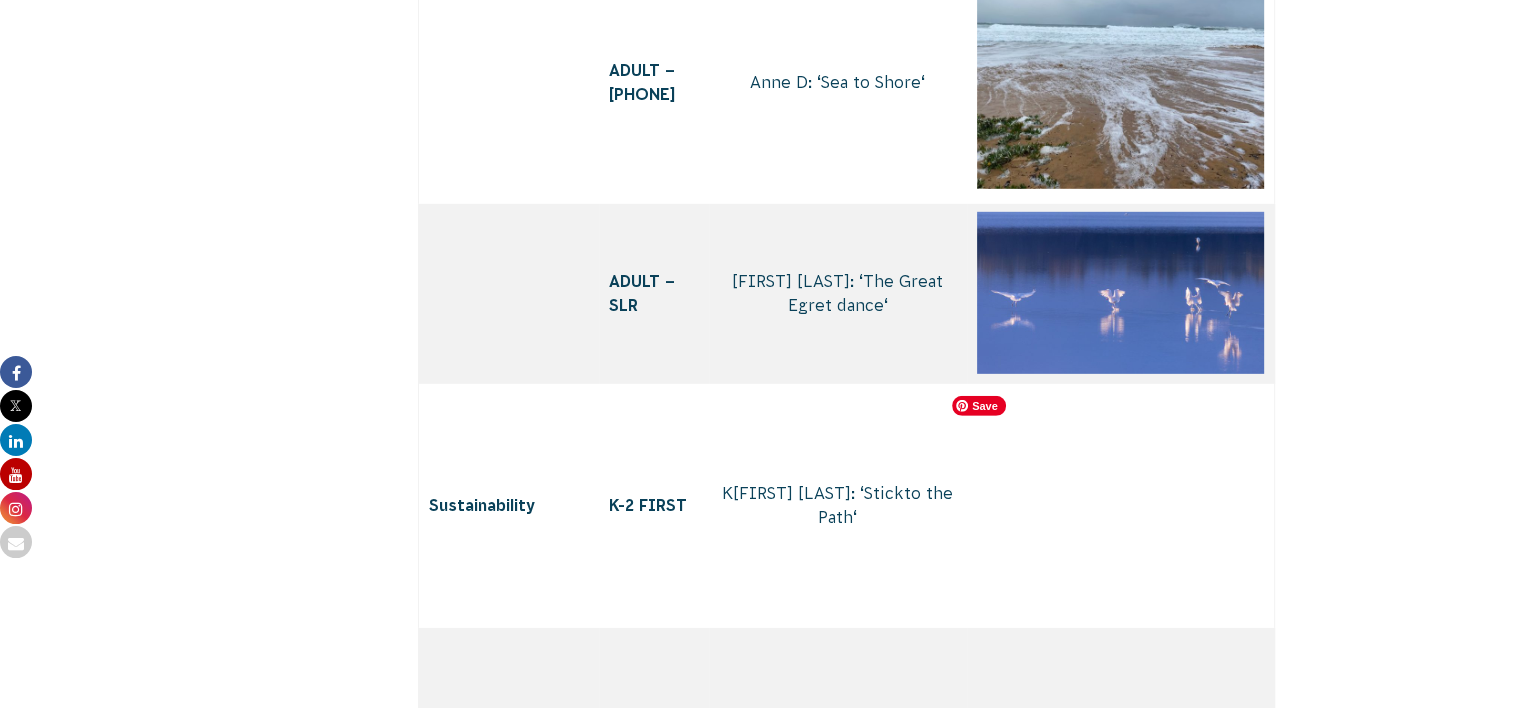 scroll, scrollTop: 5998, scrollLeft: 0, axis: vertical 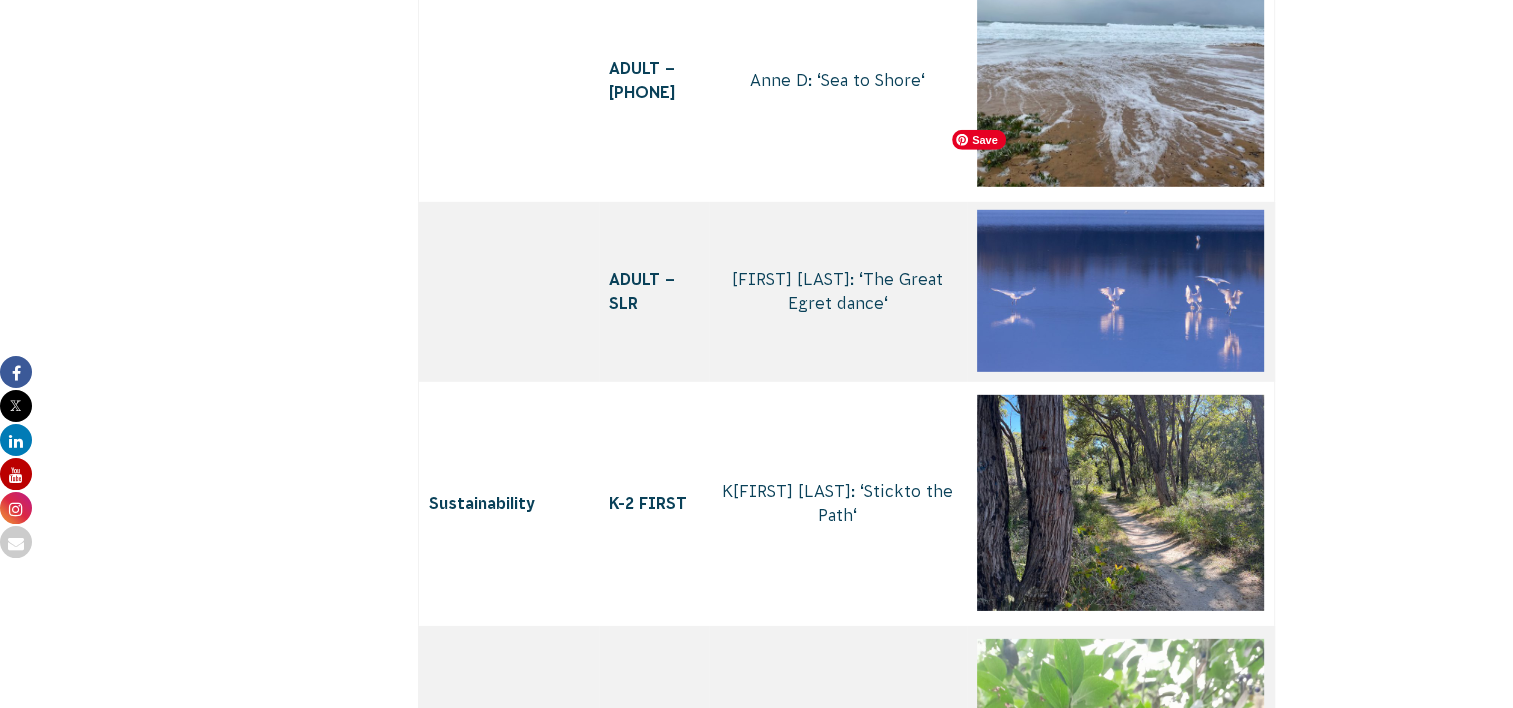 click at bounding box center (1121, 79) 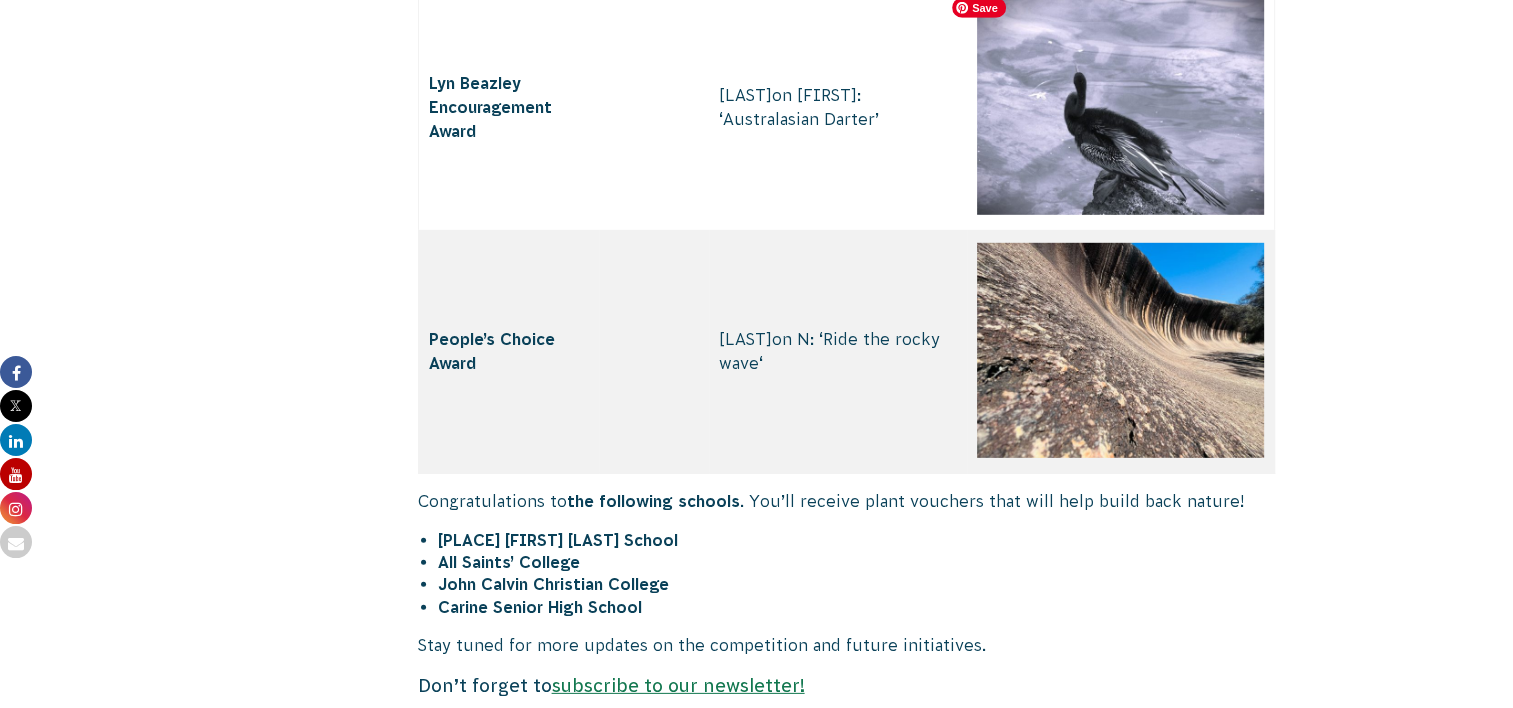 scroll, scrollTop: 13458, scrollLeft: 0, axis: vertical 